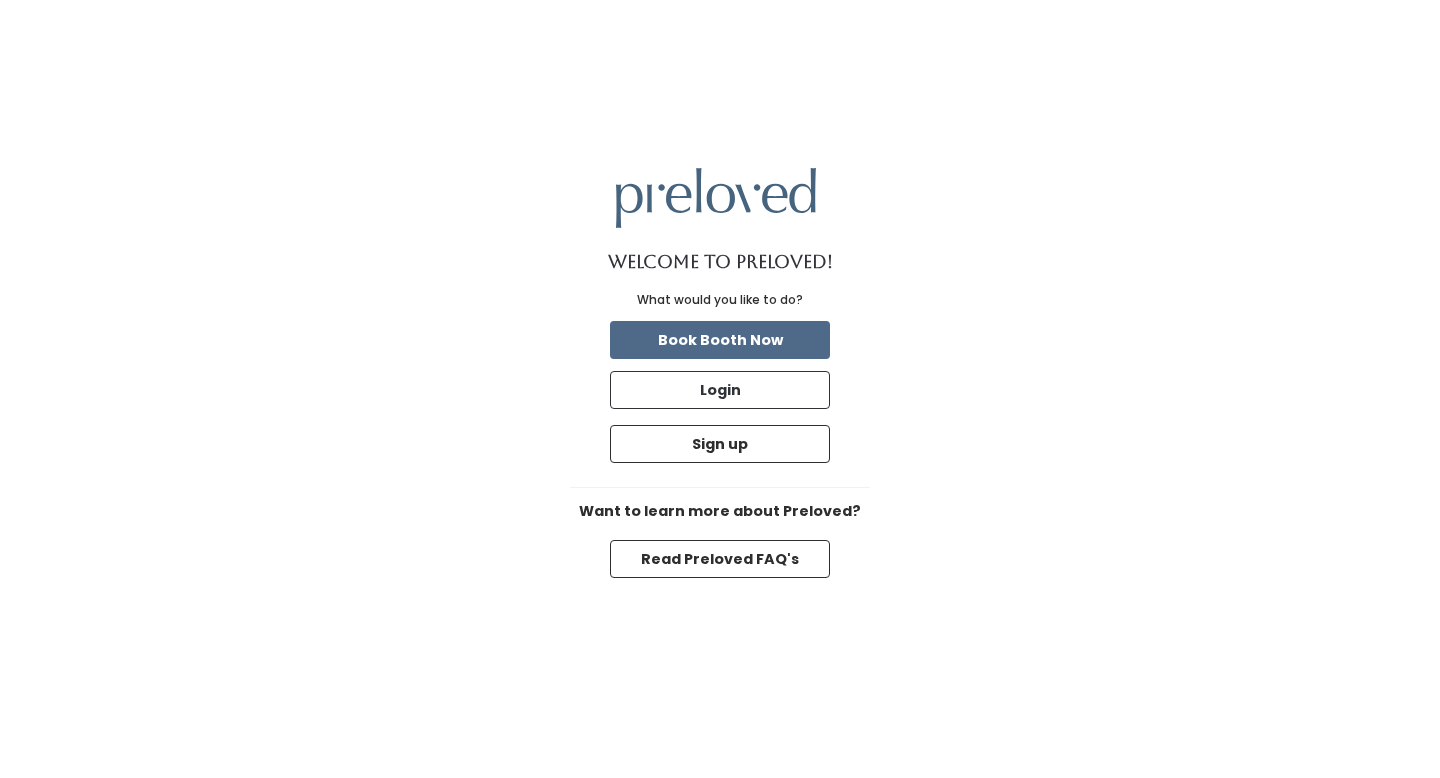 scroll, scrollTop: 0, scrollLeft: 0, axis: both 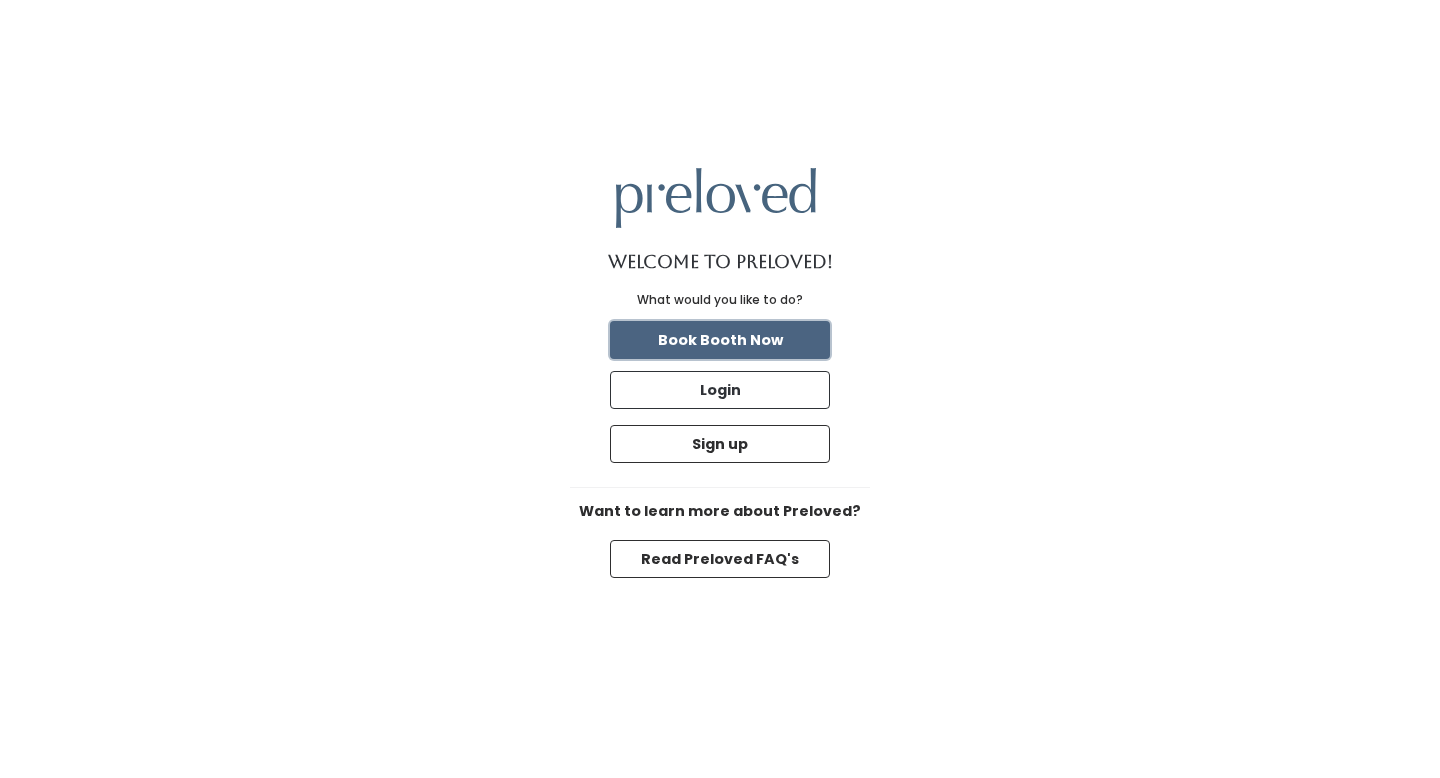 click on "Book Booth Now" at bounding box center (720, 340) 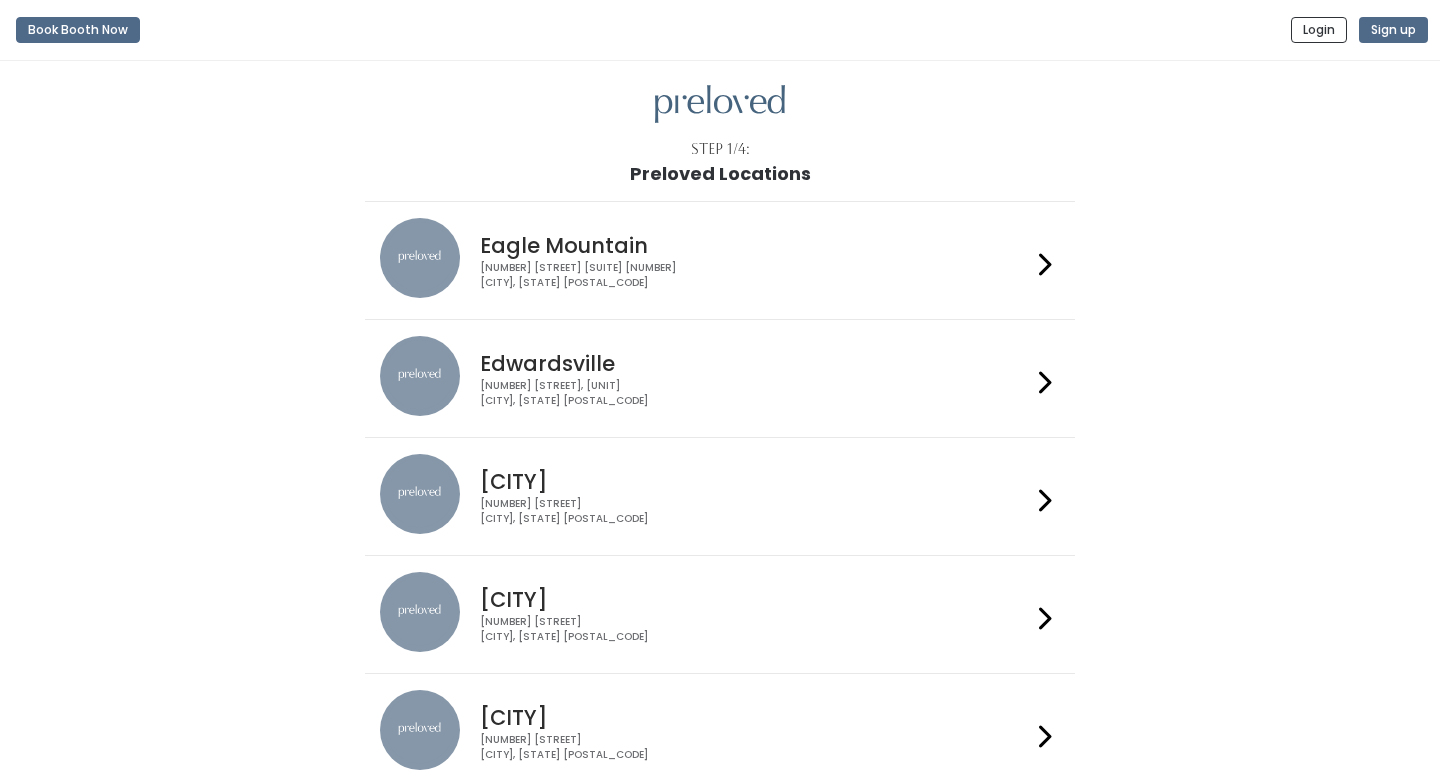 scroll, scrollTop: 0, scrollLeft: 0, axis: both 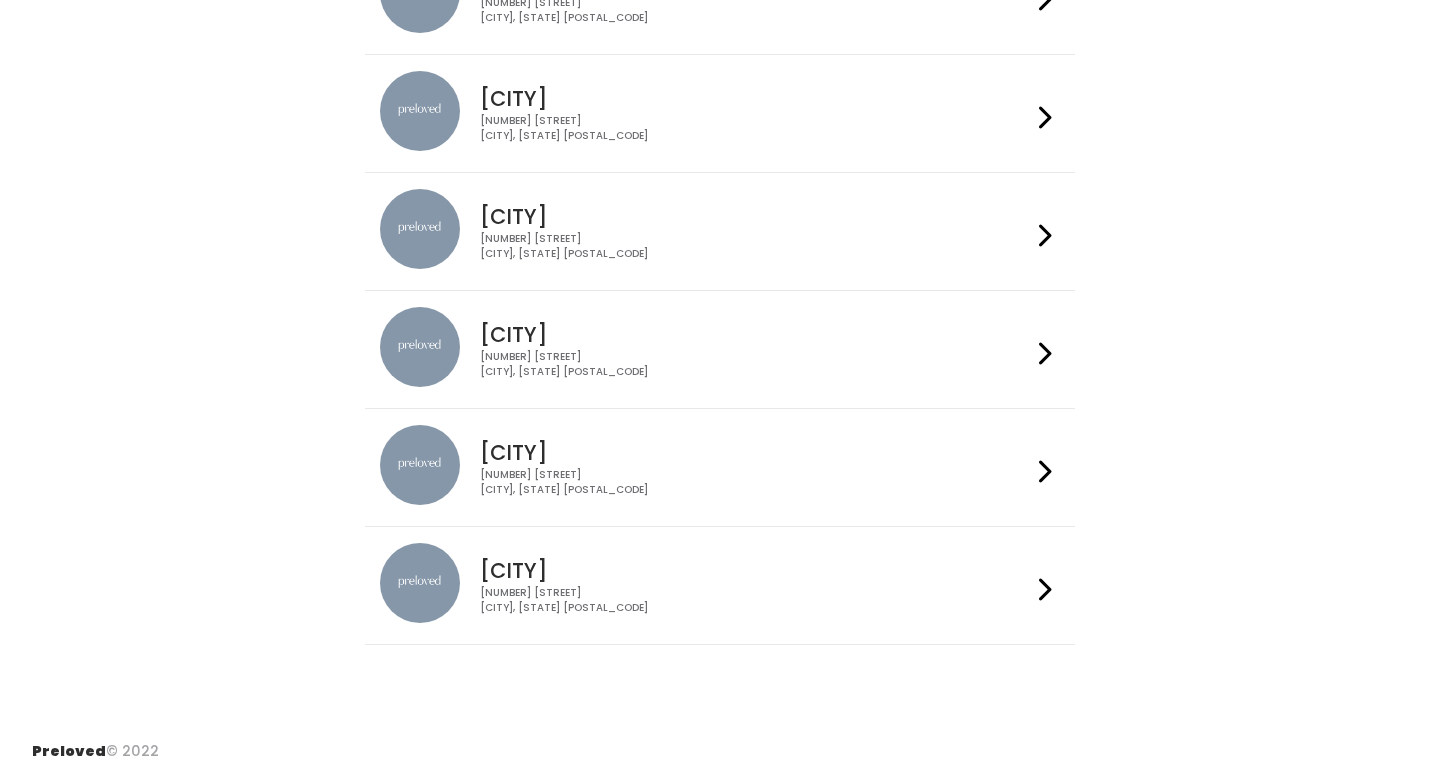 click on "[CITY]
[NUMBER] [STREET]
[CITY], [STATE] [POSTAL_CODE]" at bounding box center (751, 579) 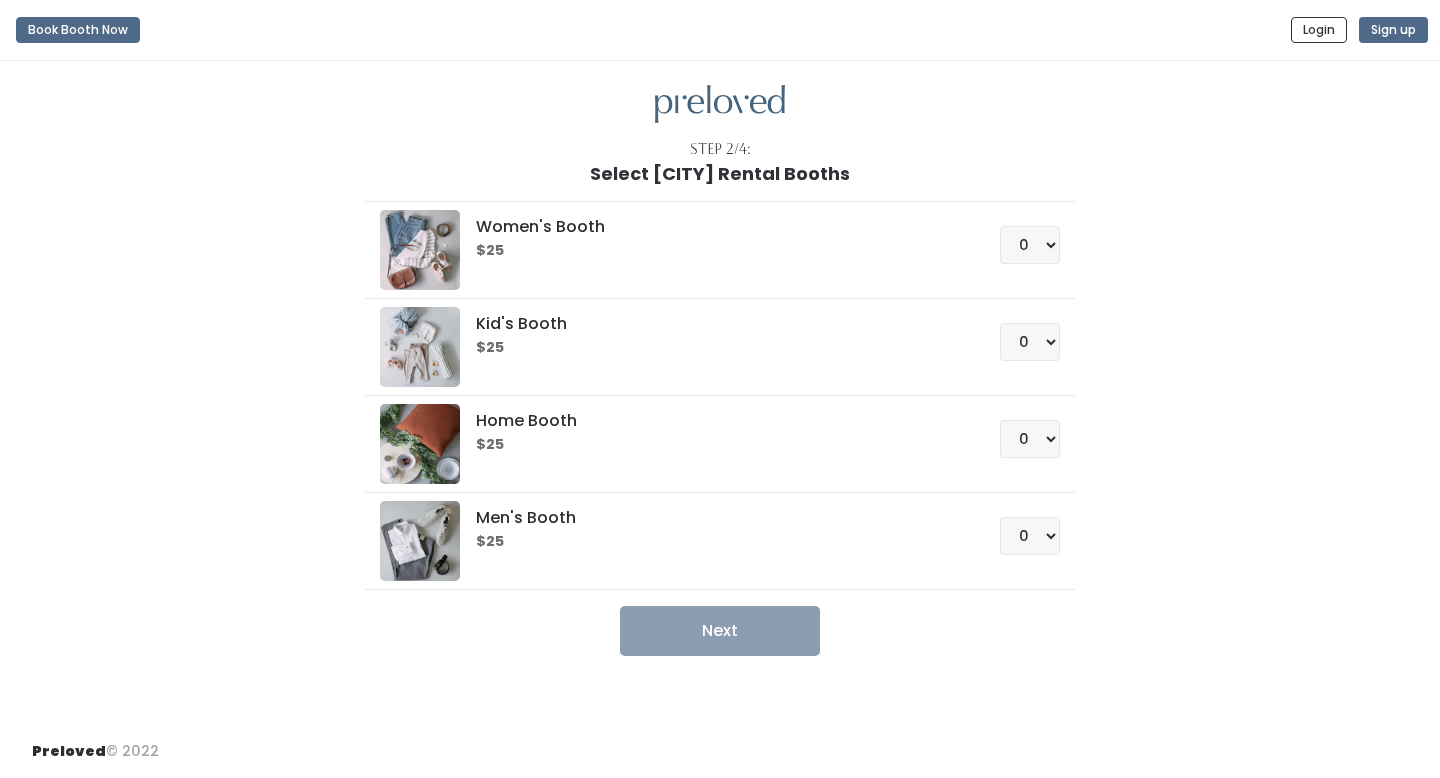 scroll, scrollTop: 0, scrollLeft: 0, axis: both 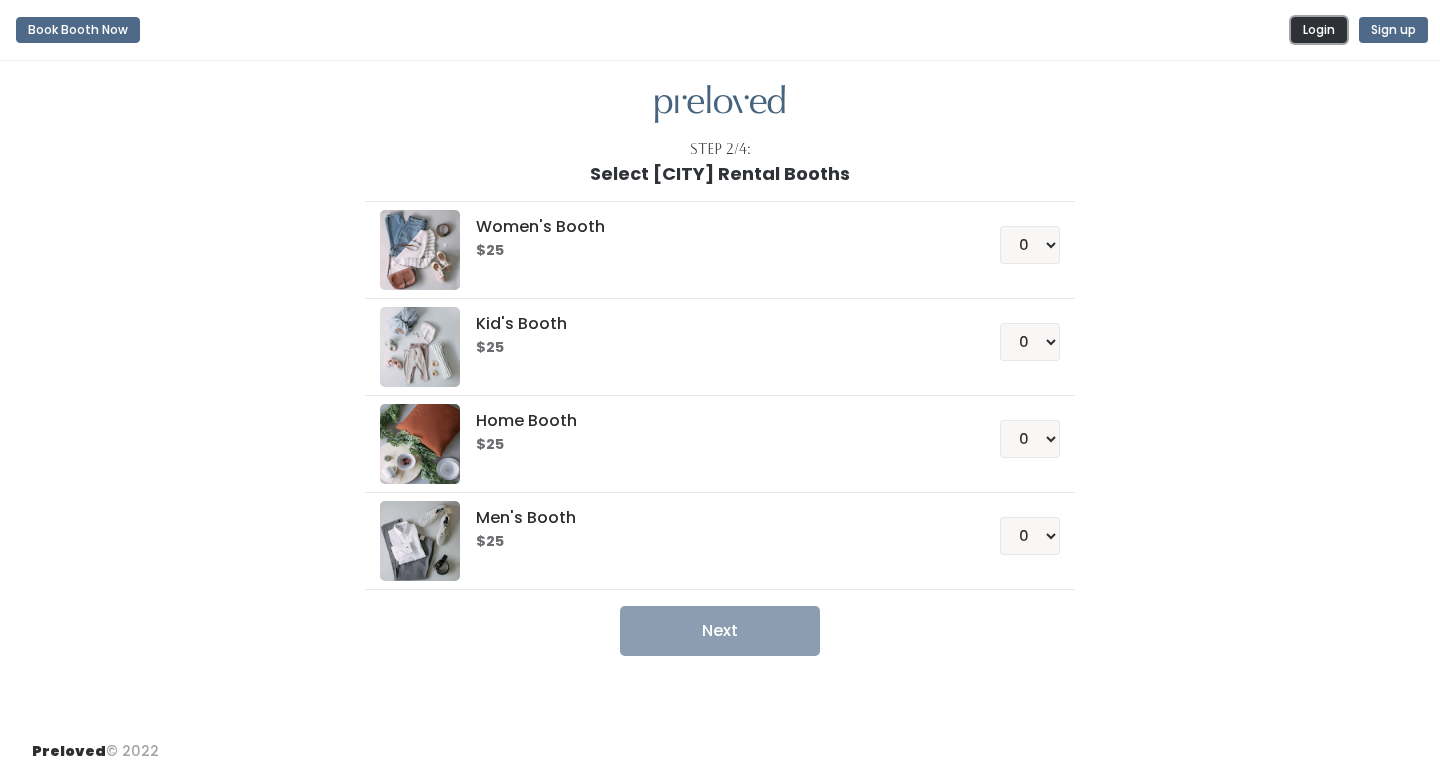 click on "Login" at bounding box center [1319, 30] 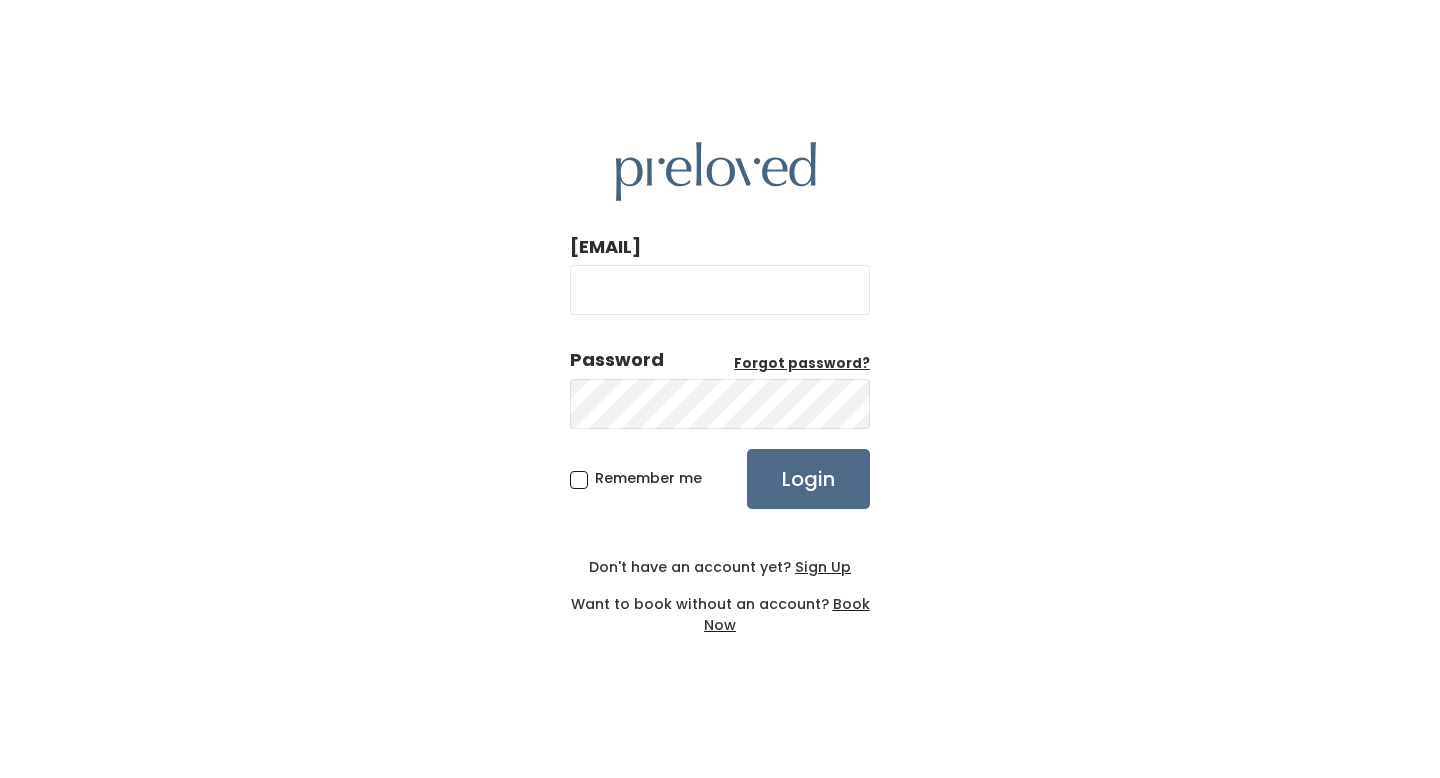 scroll, scrollTop: 0, scrollLeft: 0, axis: both 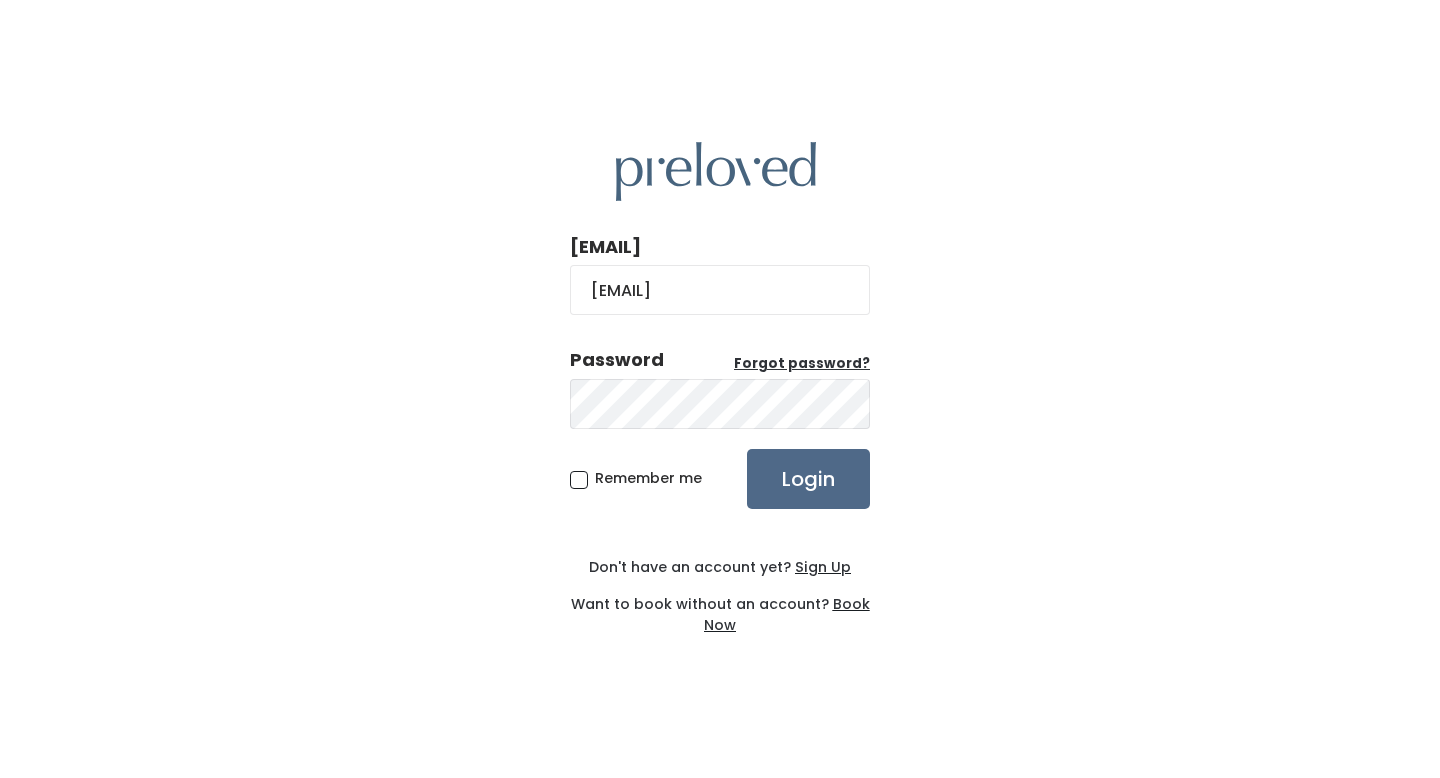 type on "kinsey383@gmail.com" 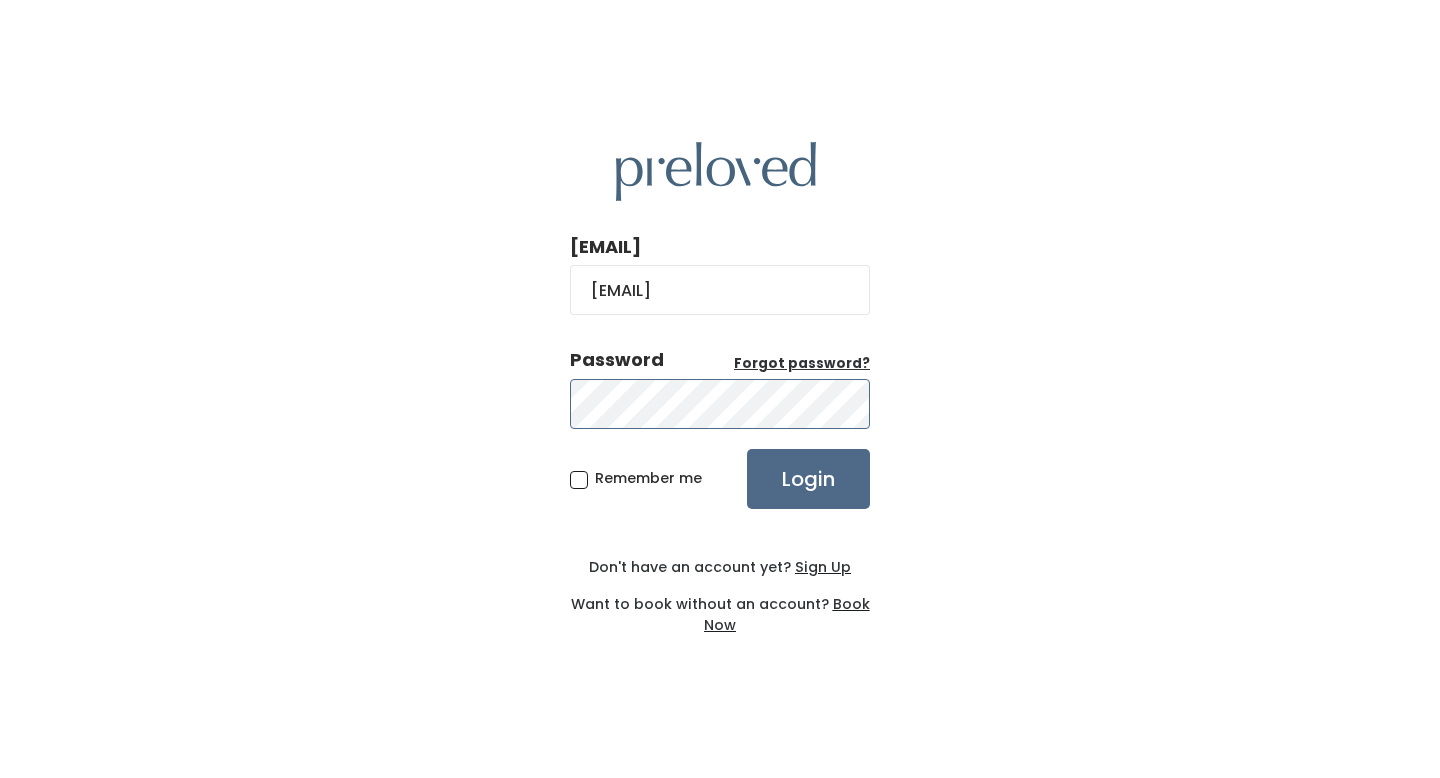 click on "Login" at bounding box center [808, 479] 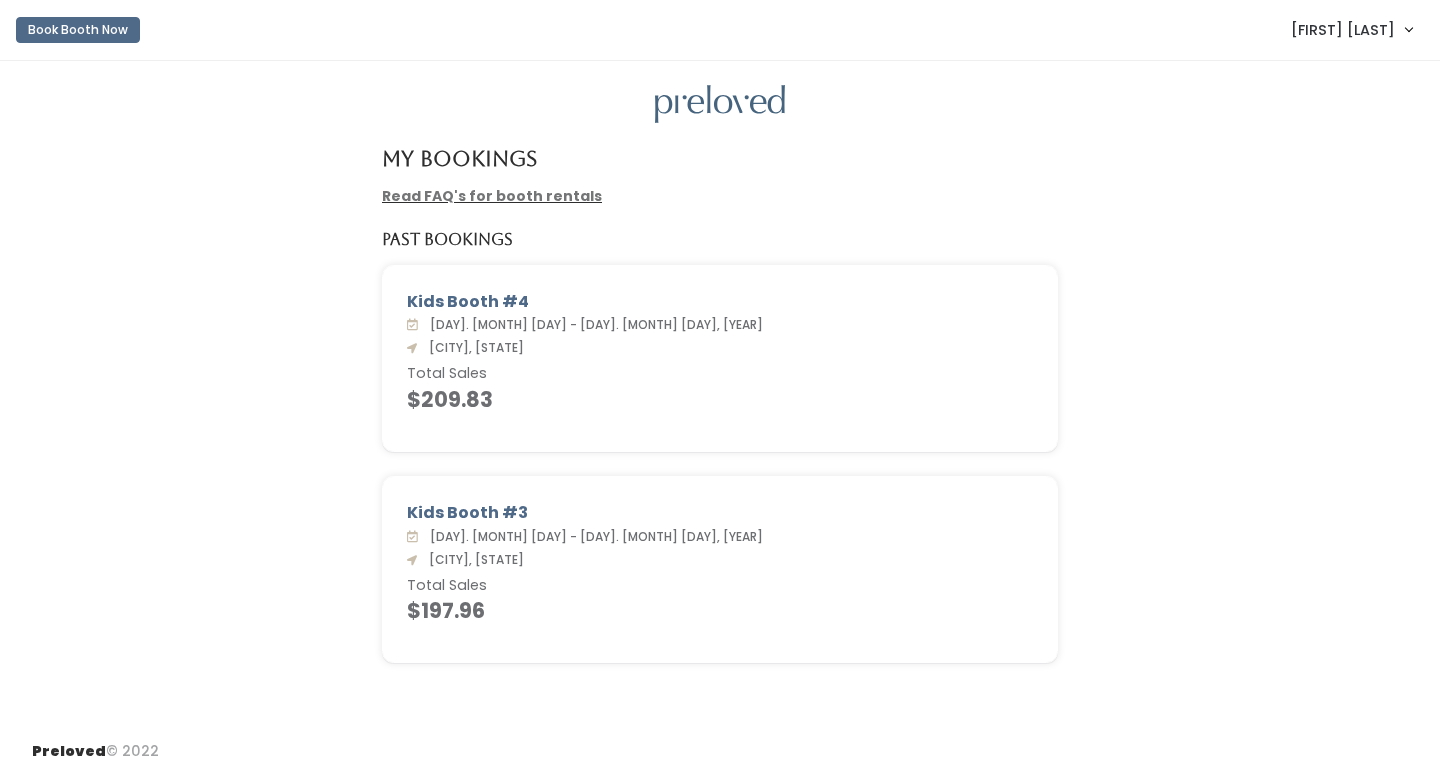 scroll, scrollTop: 0, scrollLeft: 0, axis: both 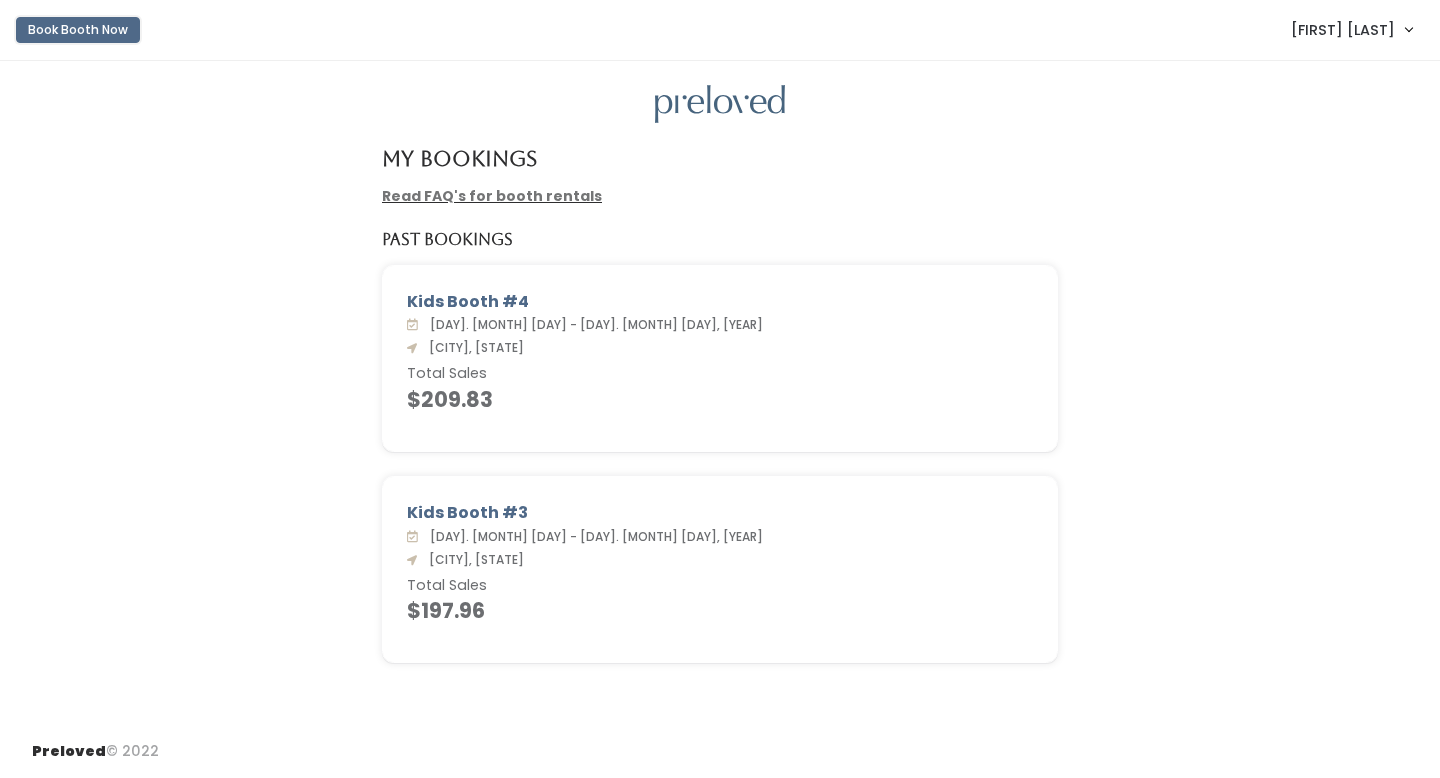 click on "Book Booth Now" at bounding box center [78, 30] 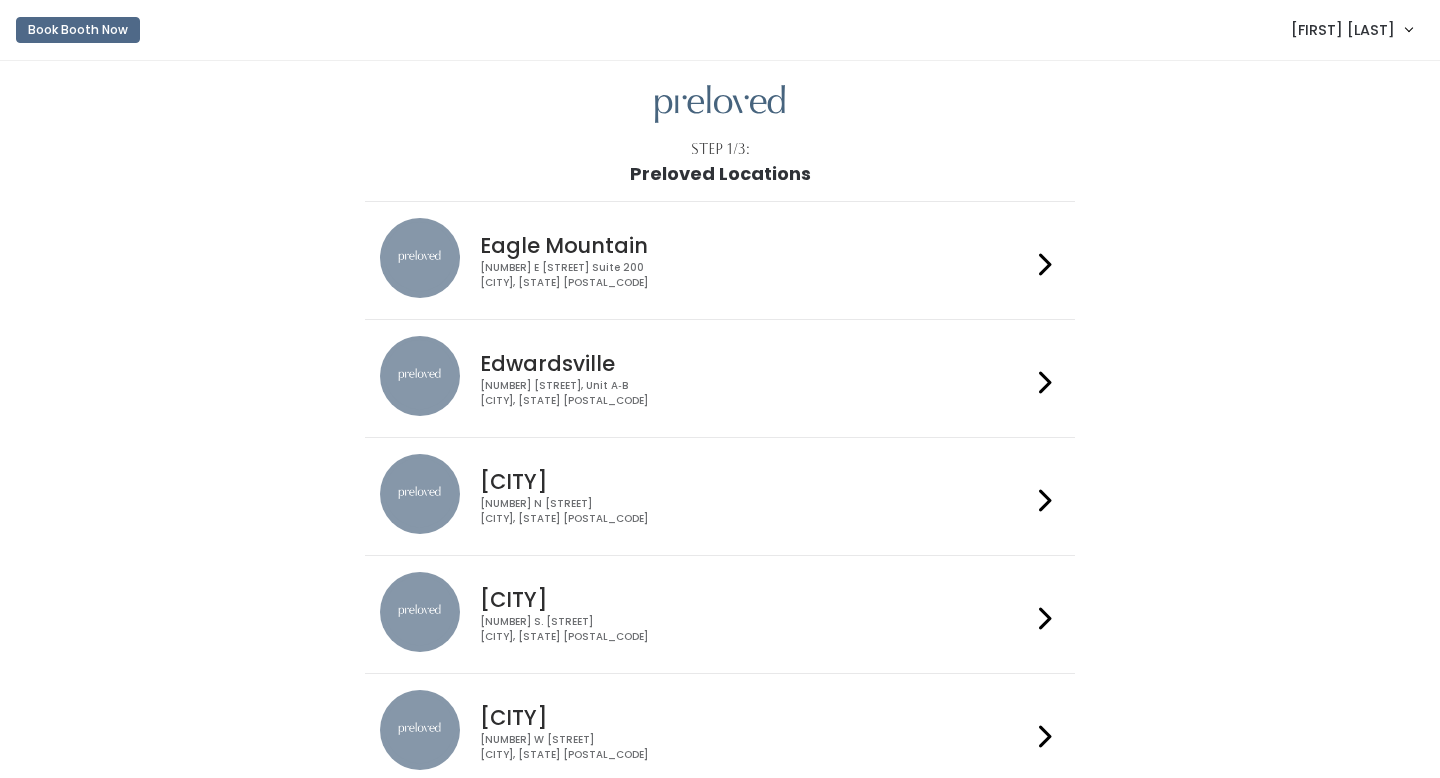 scroll, scrollTop: 0, scrollLeft: 0, axis: both 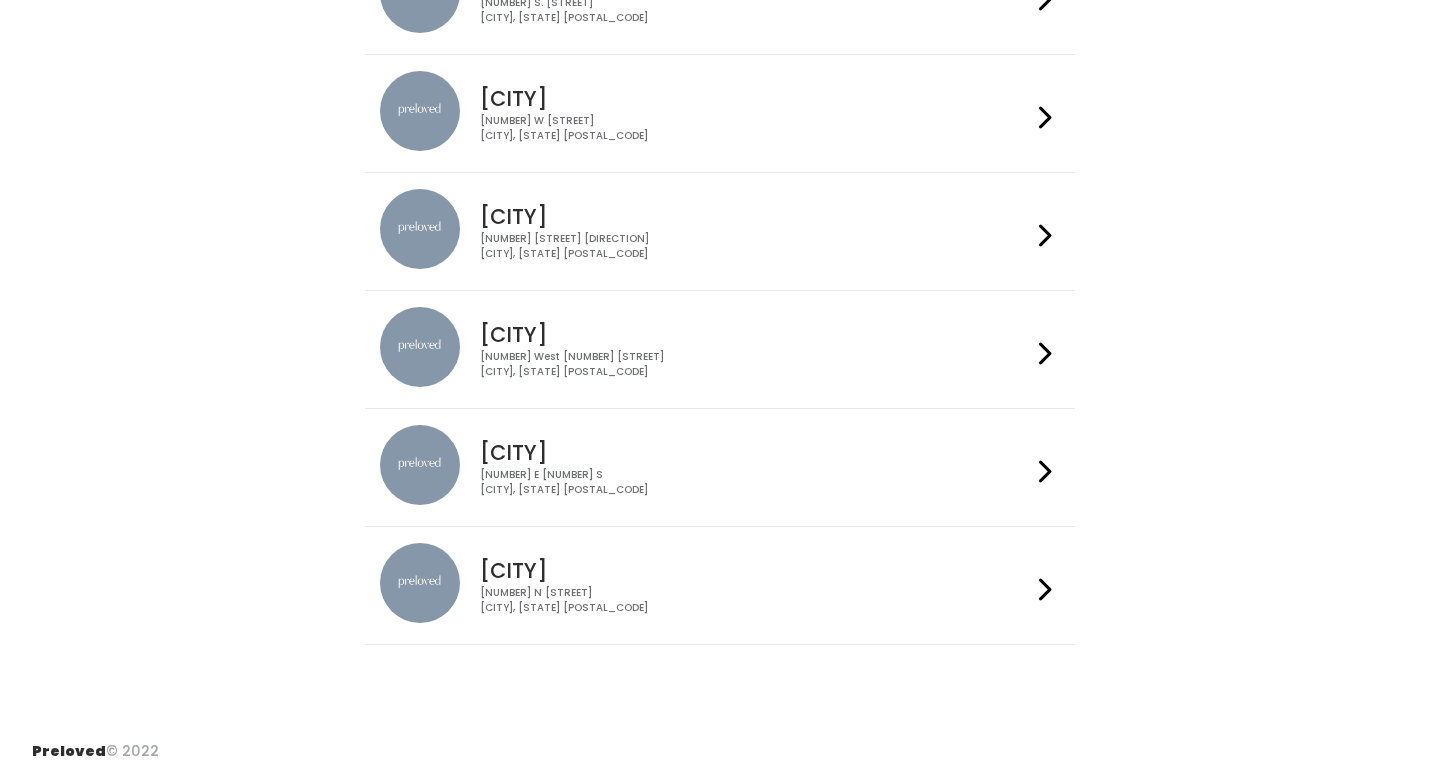 click on "Spanish Fork" at bounding box center (755, 570) 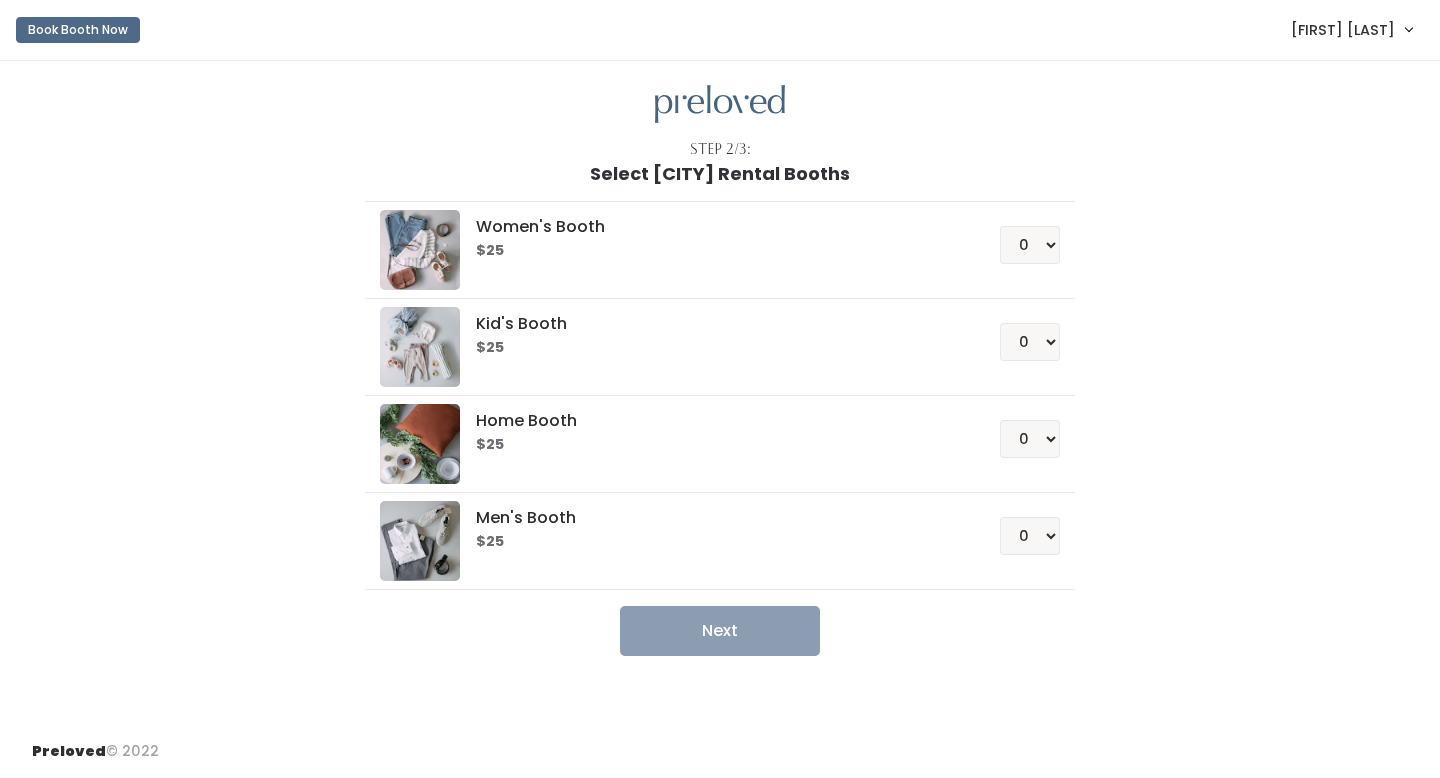 scroll, scrollTop: 0, scrollLeft: 0, axis: both 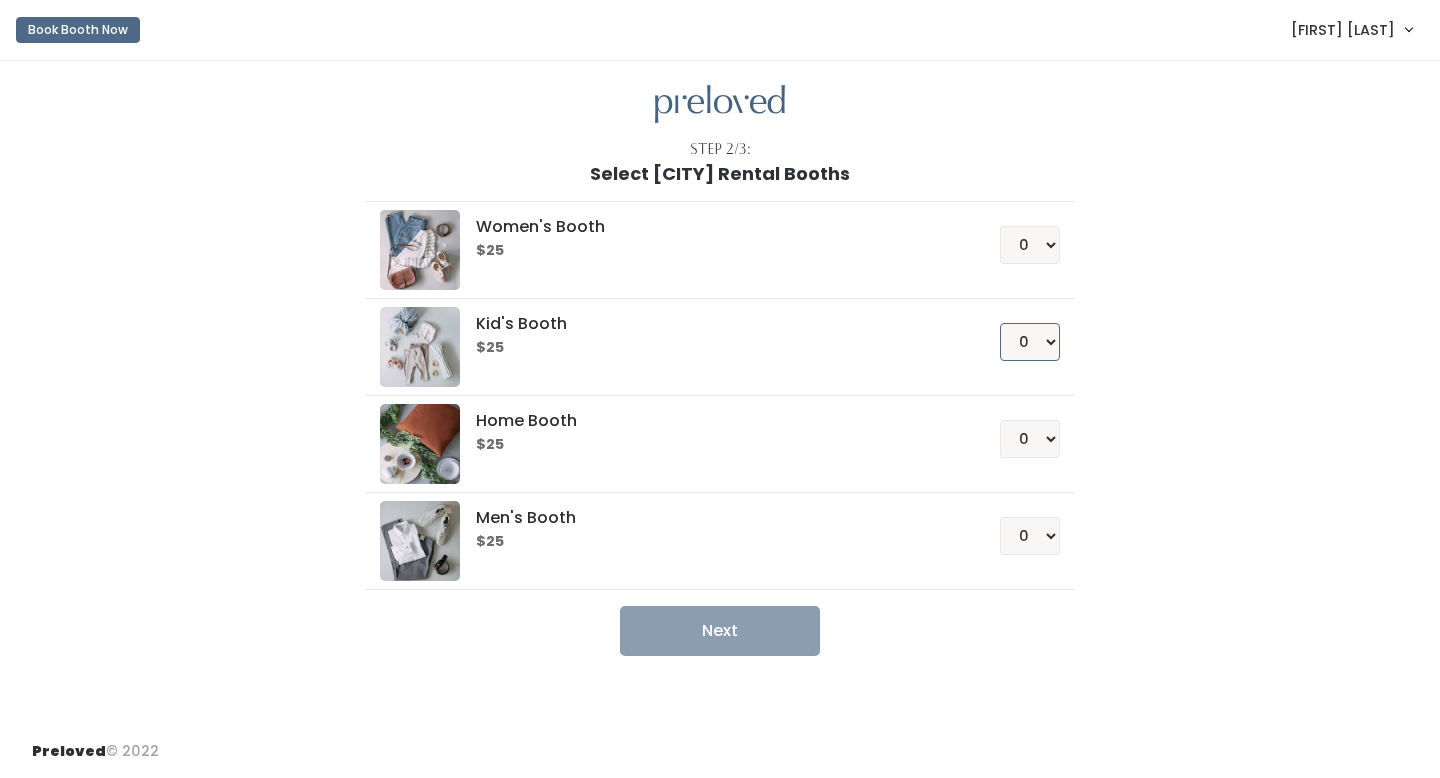 click on "0
1
2
3
4" at bounding box center (1030, 342) 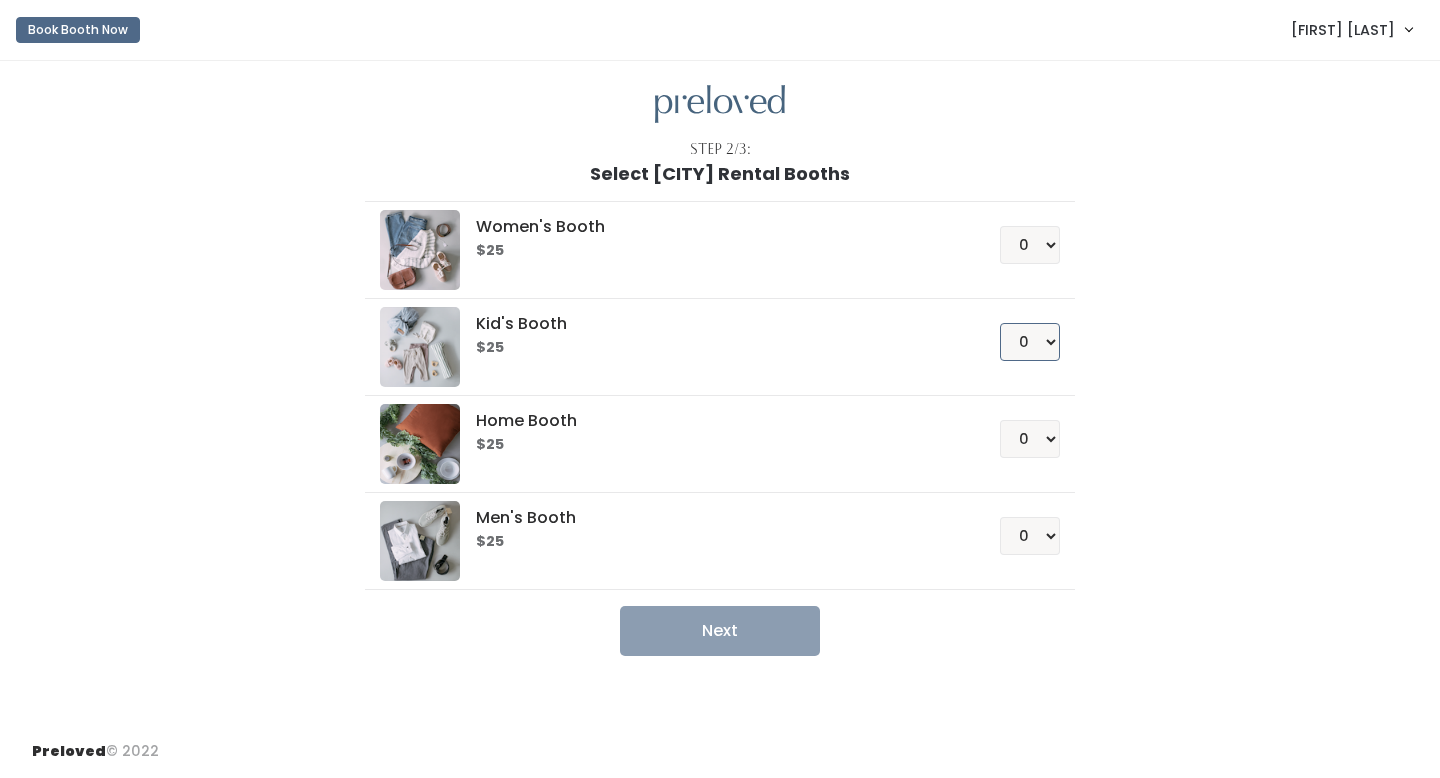 select on "2" 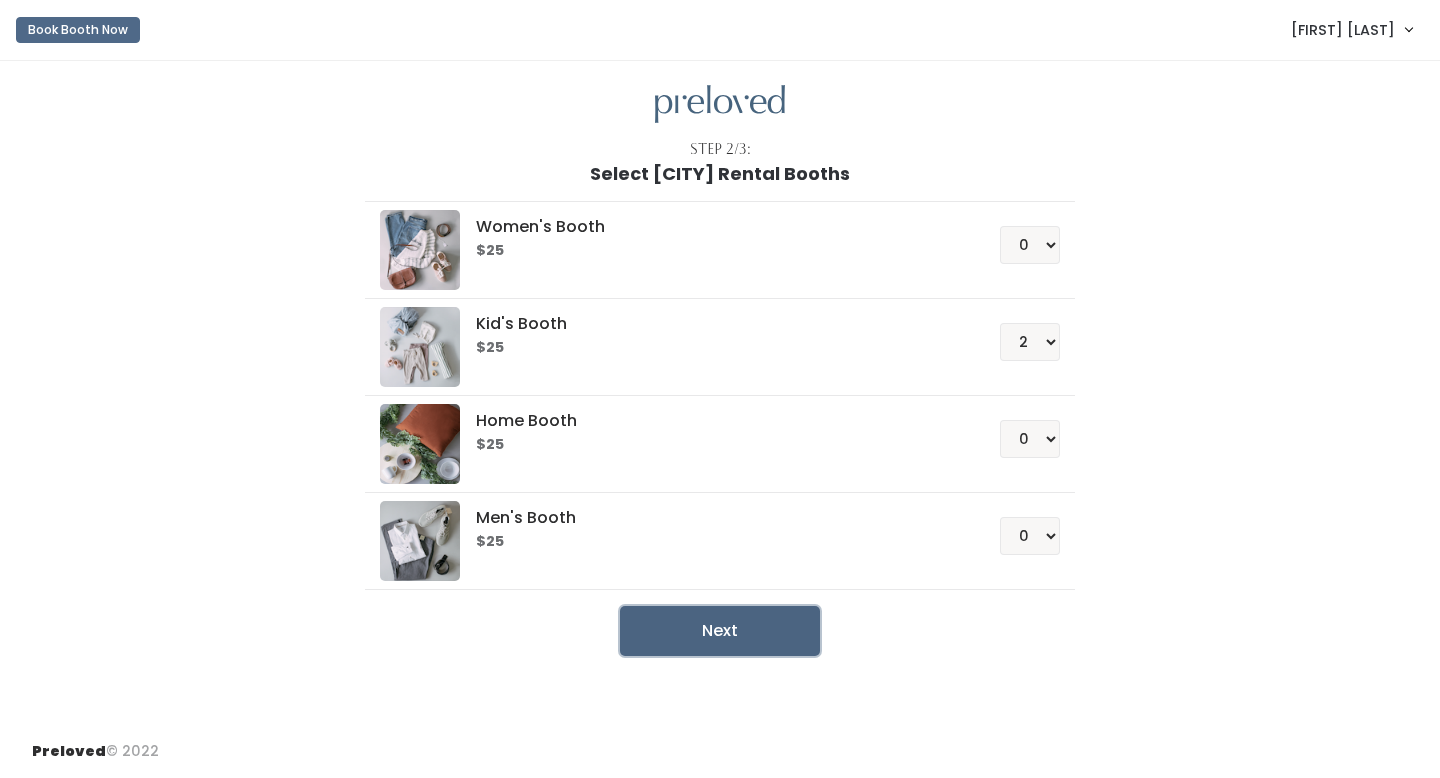 click on "Next" at bounding box center [720, 631] 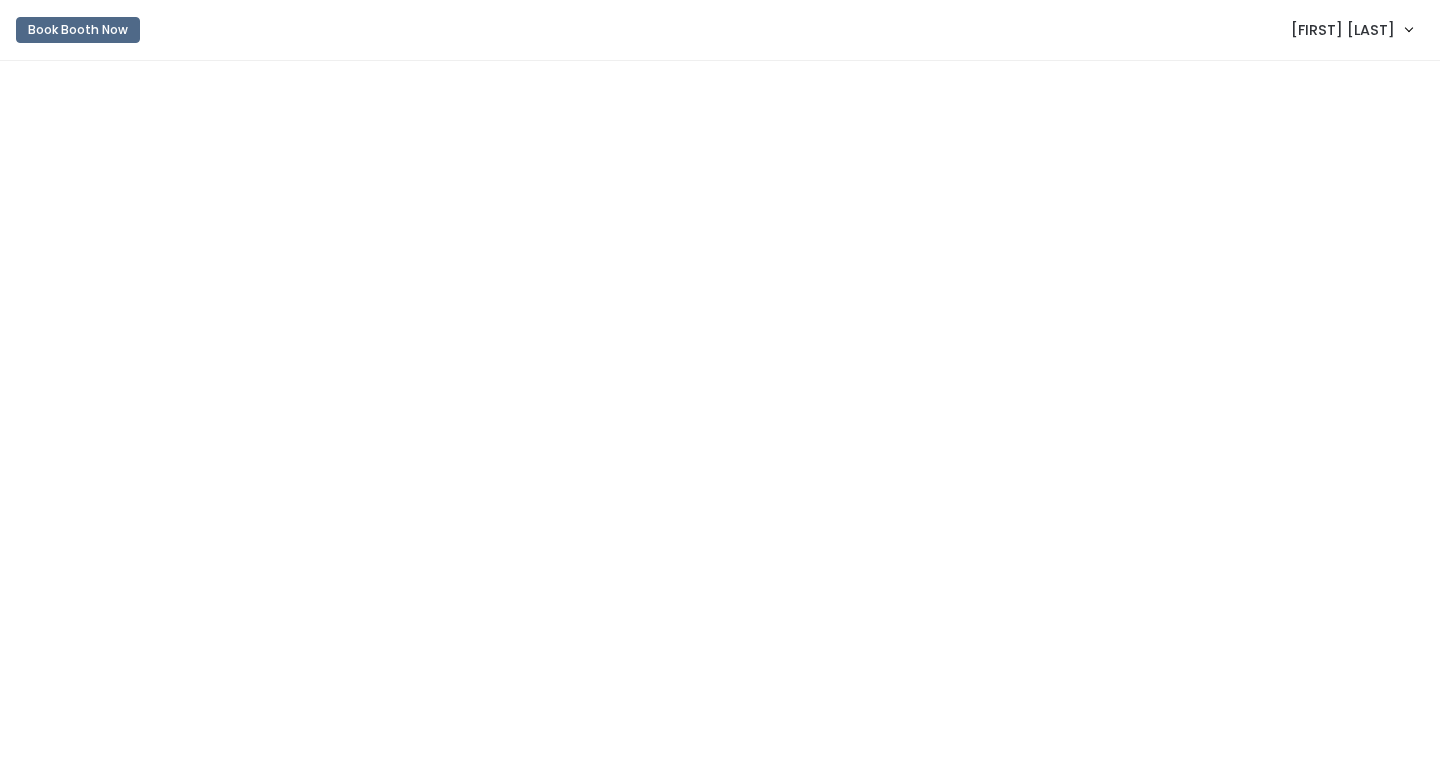 scroll, scrollTop: 0, scrollLeft: 0, axis: both 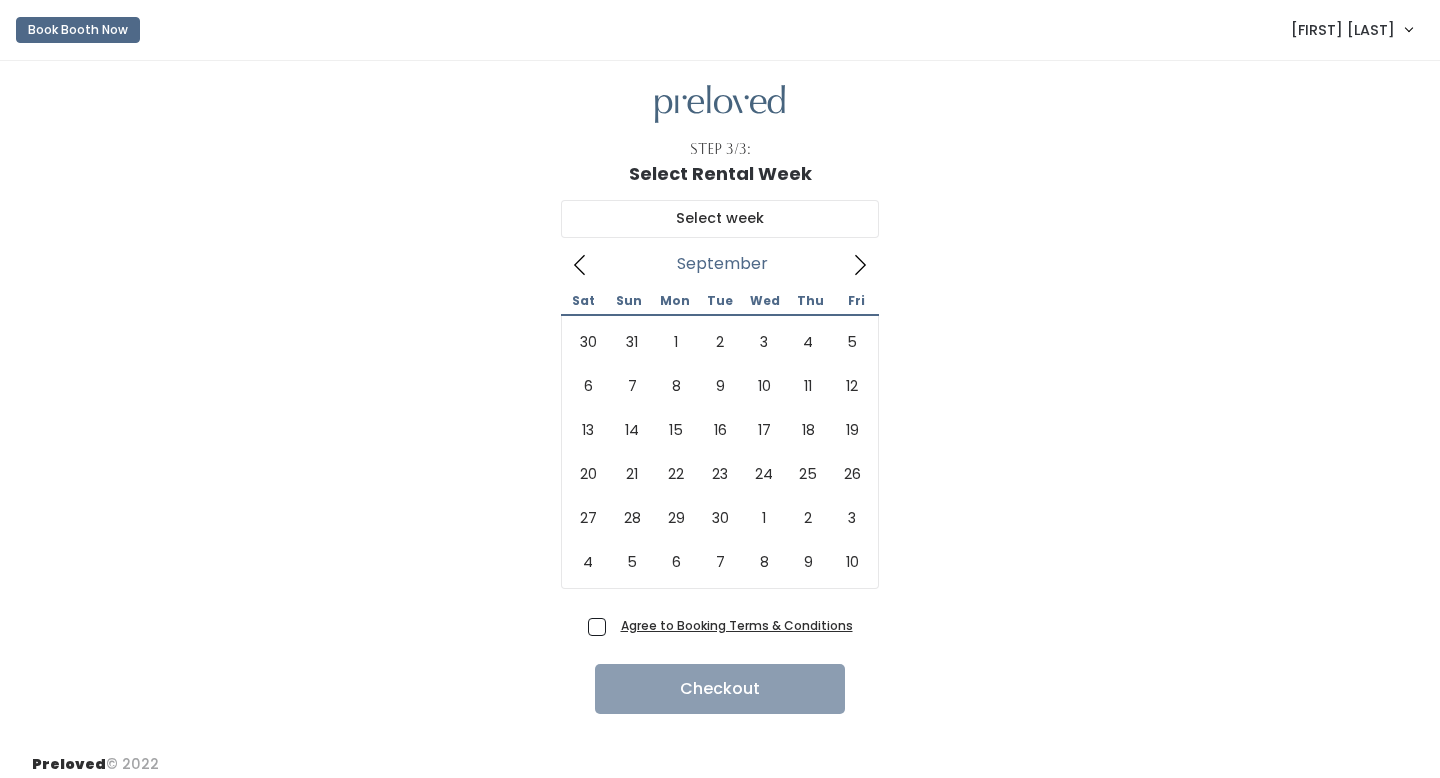 click 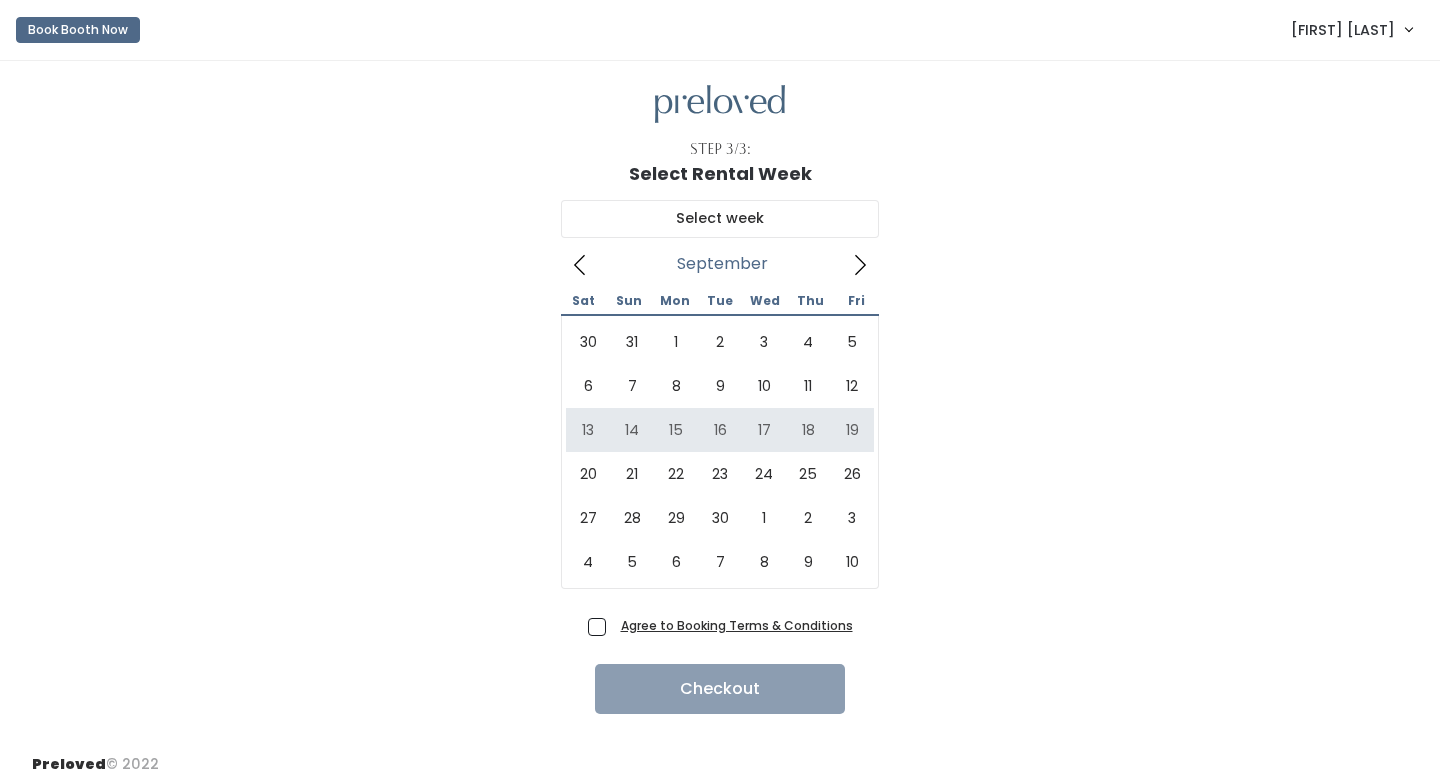 scroll, scrollTop: 13, scrollLeft: 0, axis: vertical 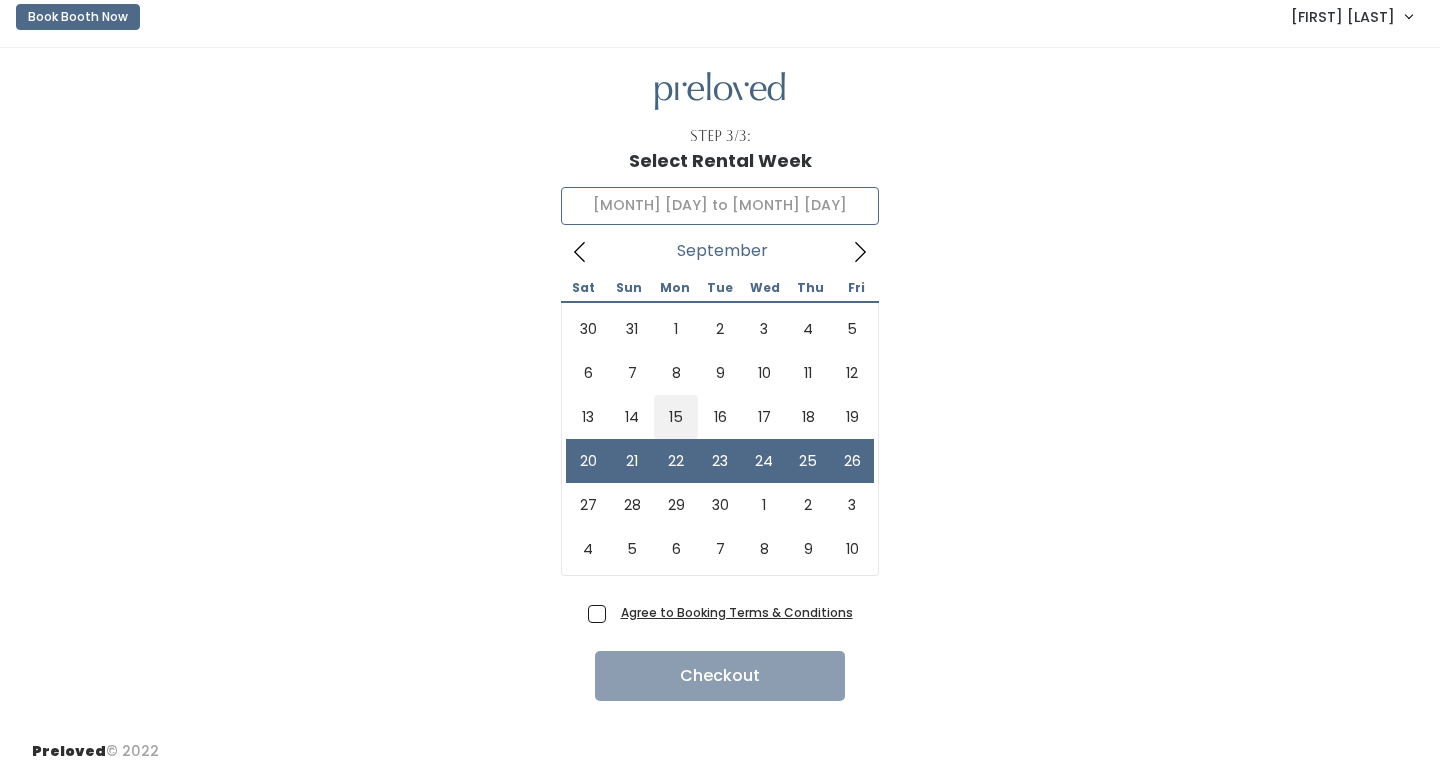 type on "[CITY] - Preloved" 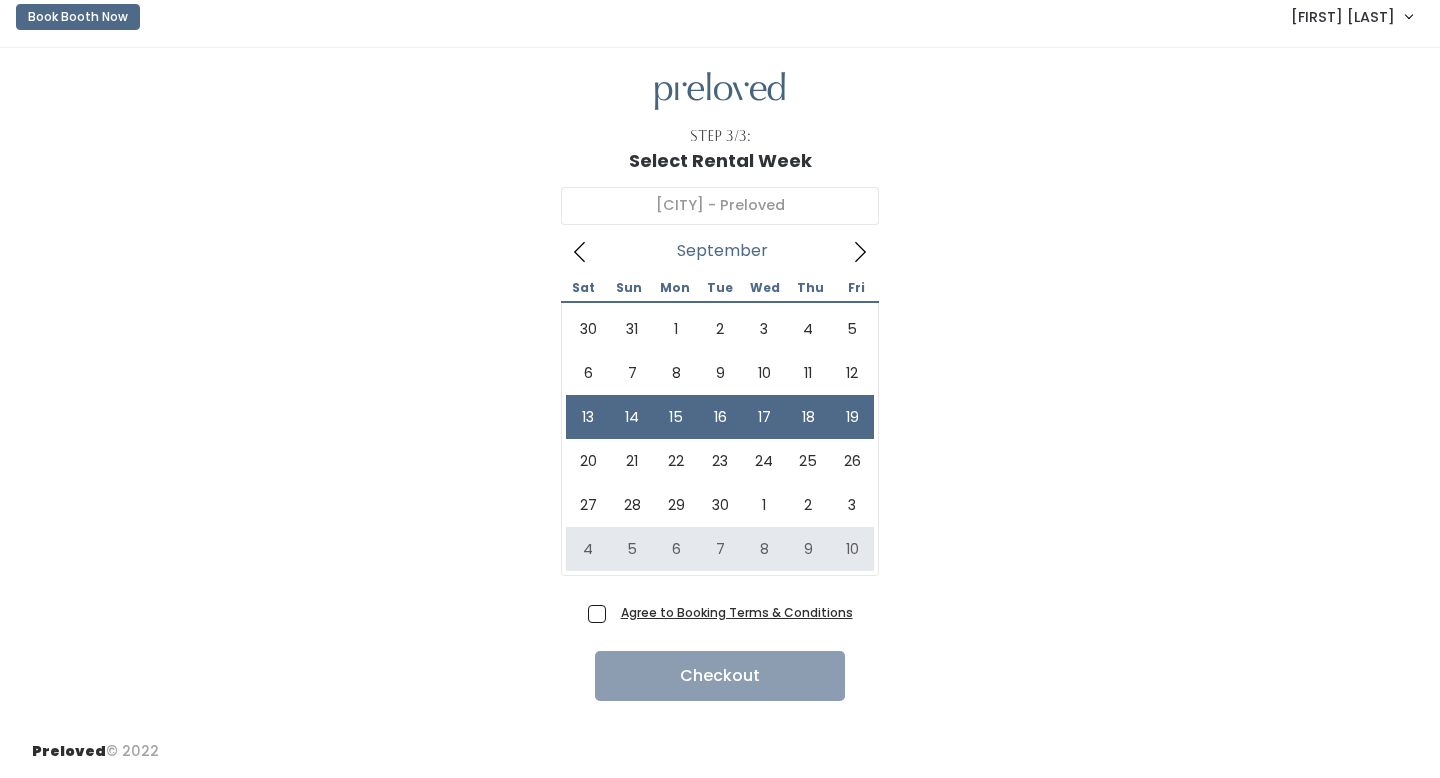 click on "Agree to Booking Terms & Conditions" at bounding box center [733, 612] 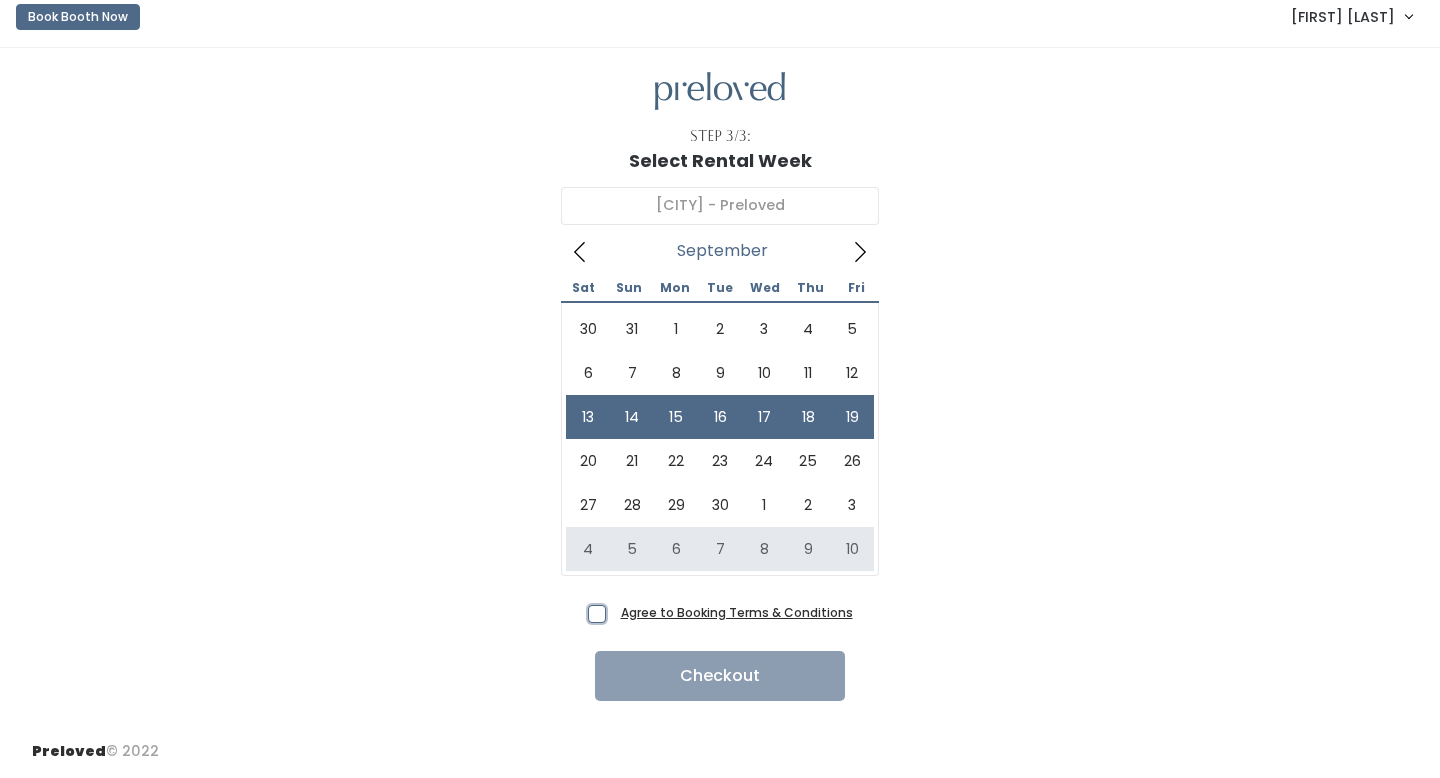 click on "Agree to Booking Terms & Conditions" at bounding box center [619, 608] 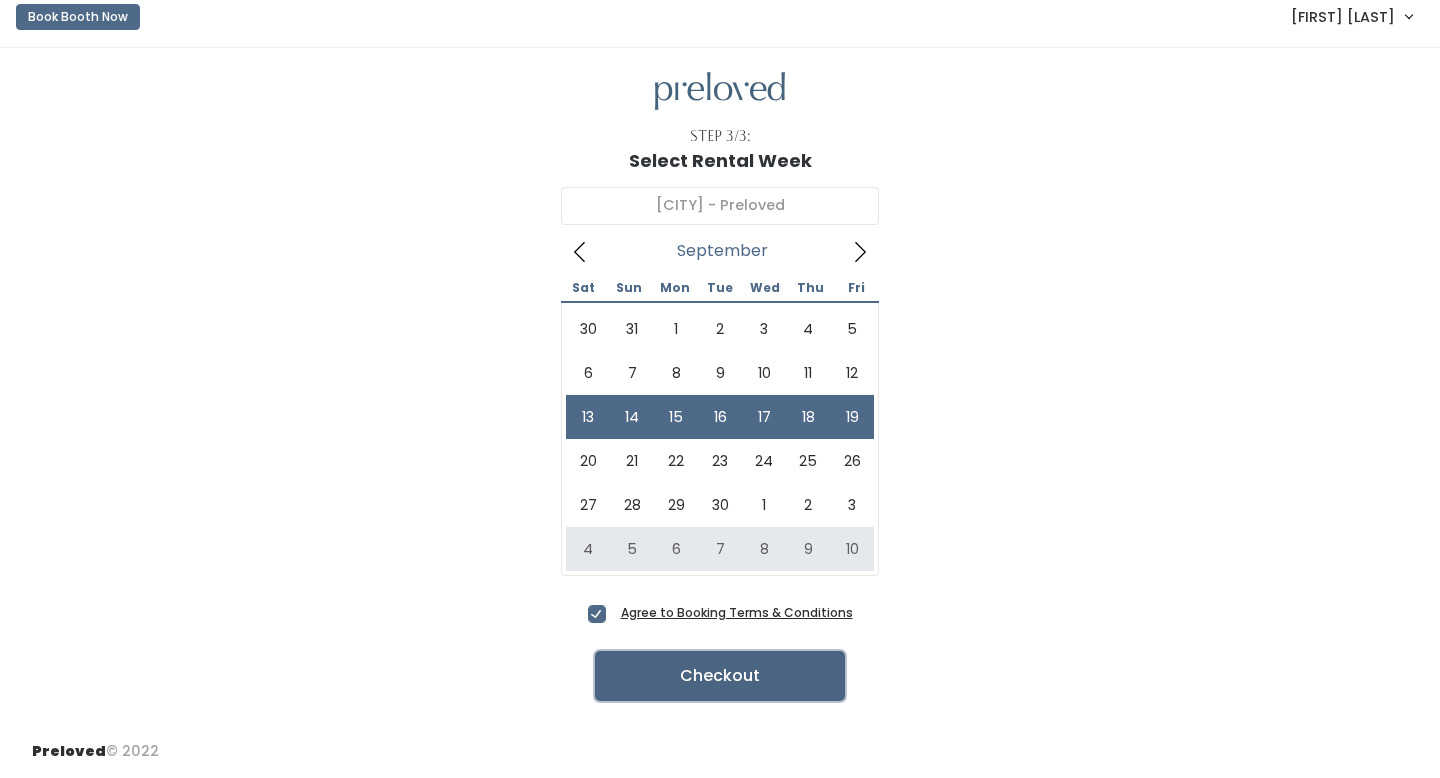 click on "Checkout" at bounding box center (720, 676) 